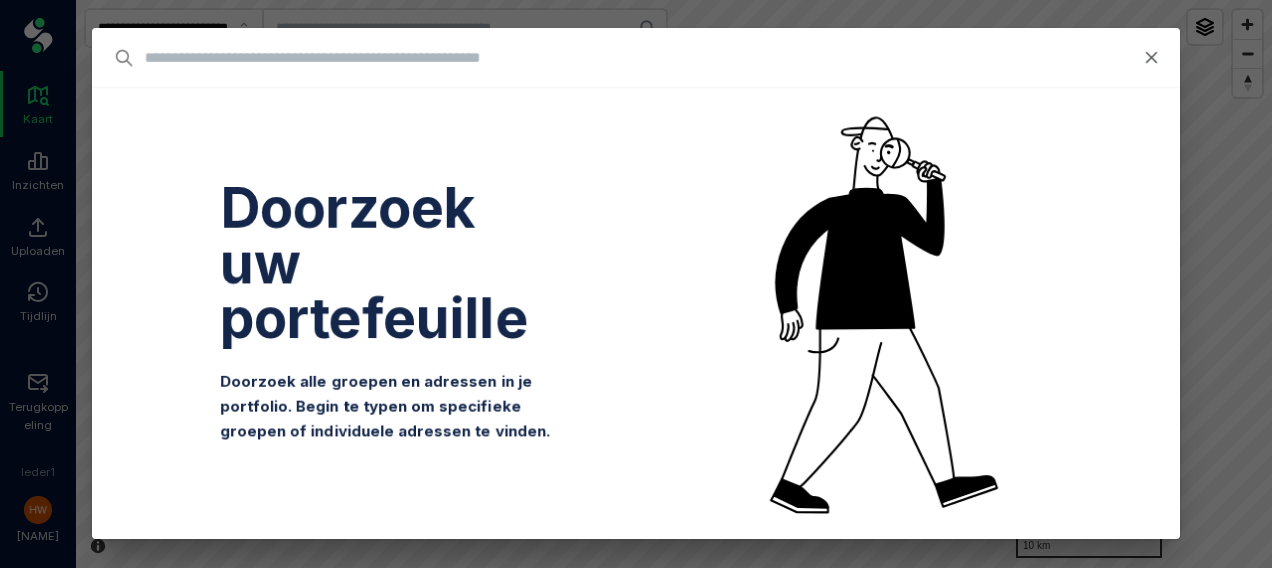 scroll, scrollTop: 0, scrollLeft: 0, axis: both 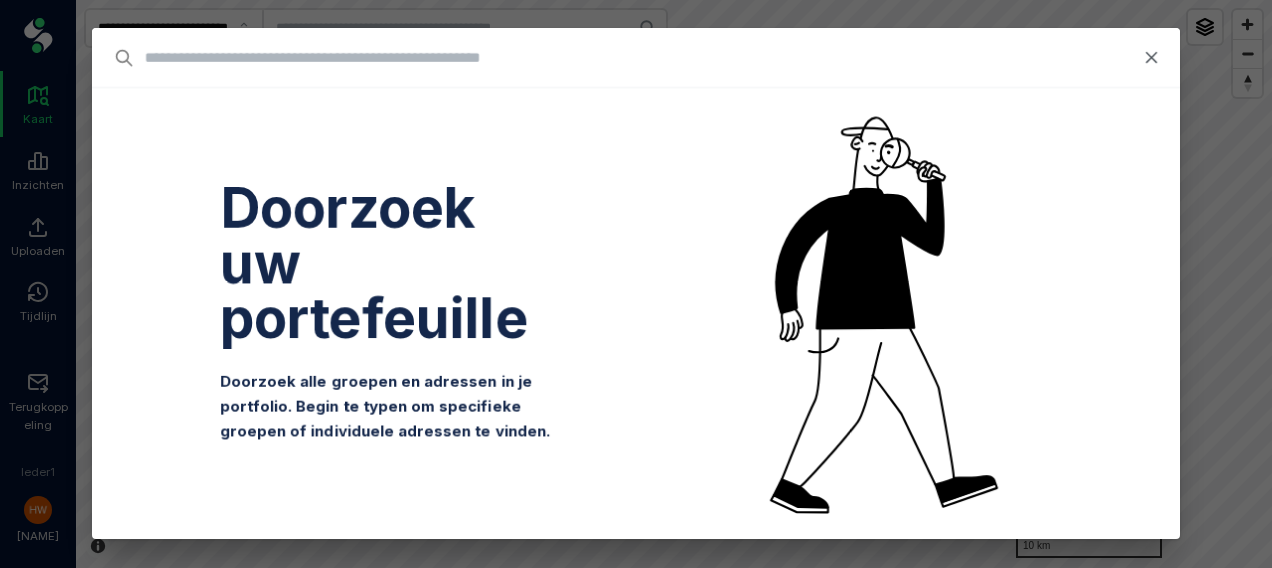 type on "*" 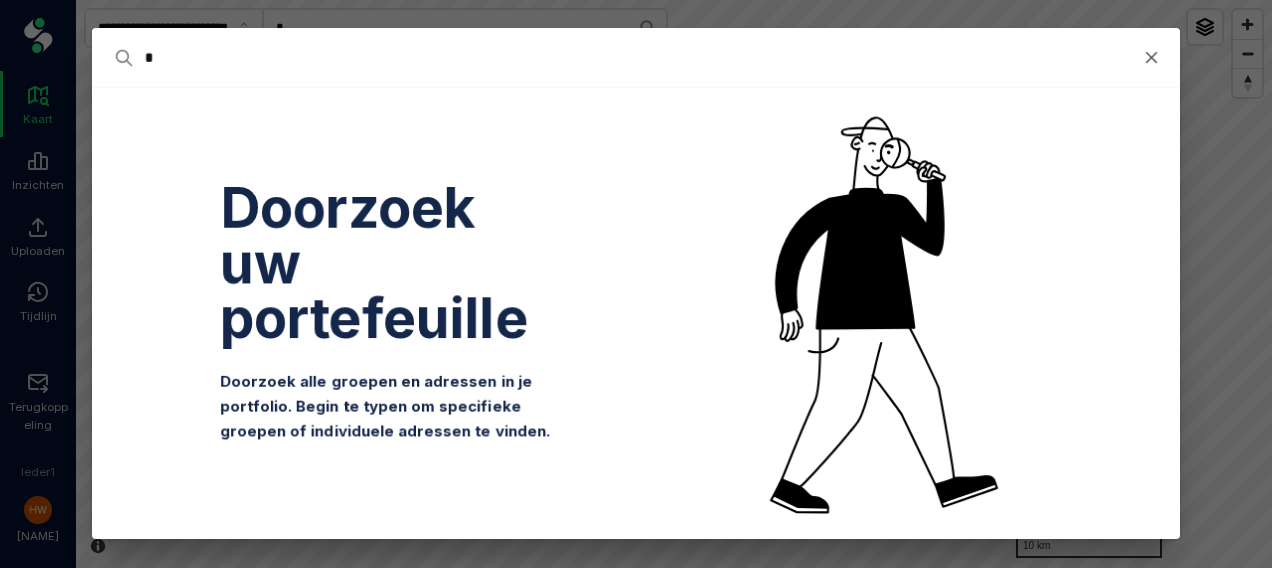 type on "**" 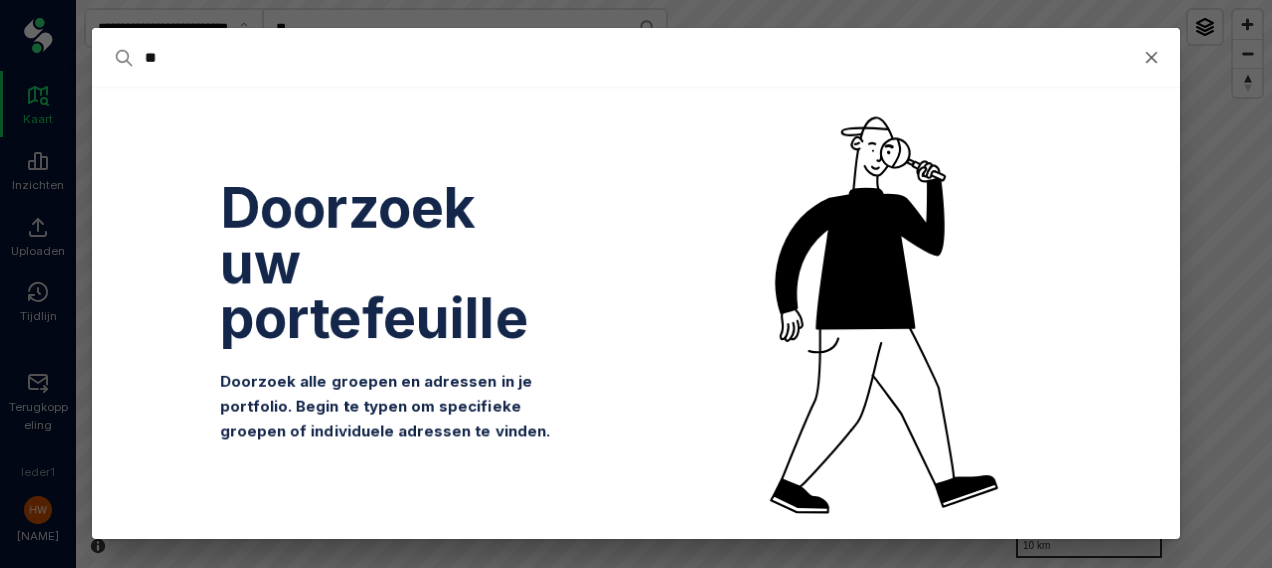 type on "***" 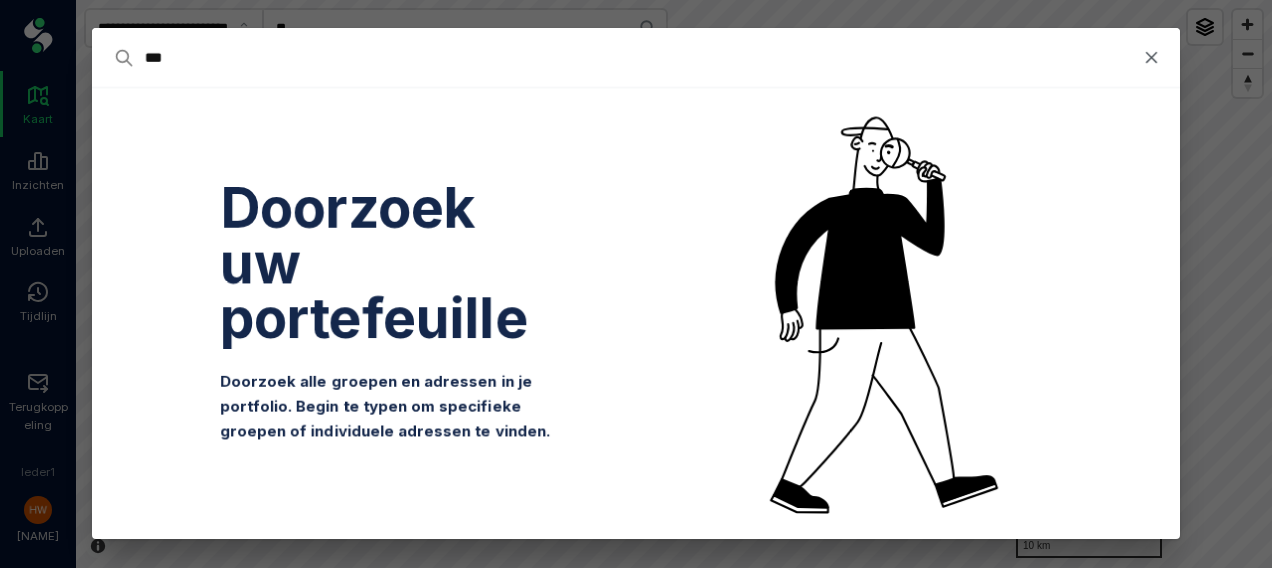 type on "***" 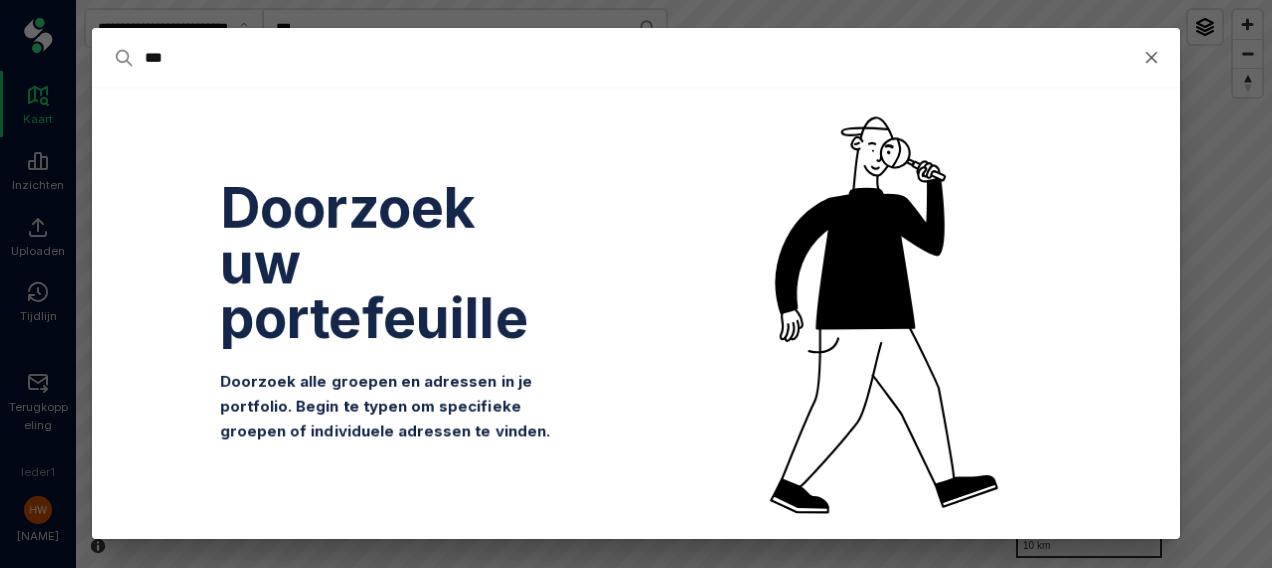 type on "****" 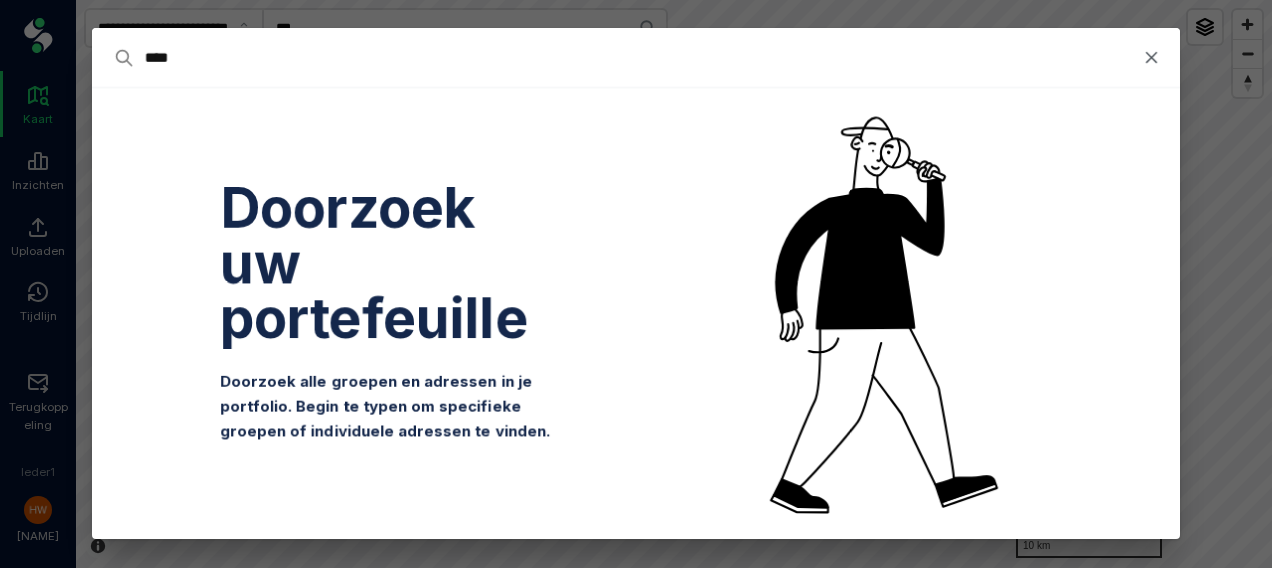 type on "****" 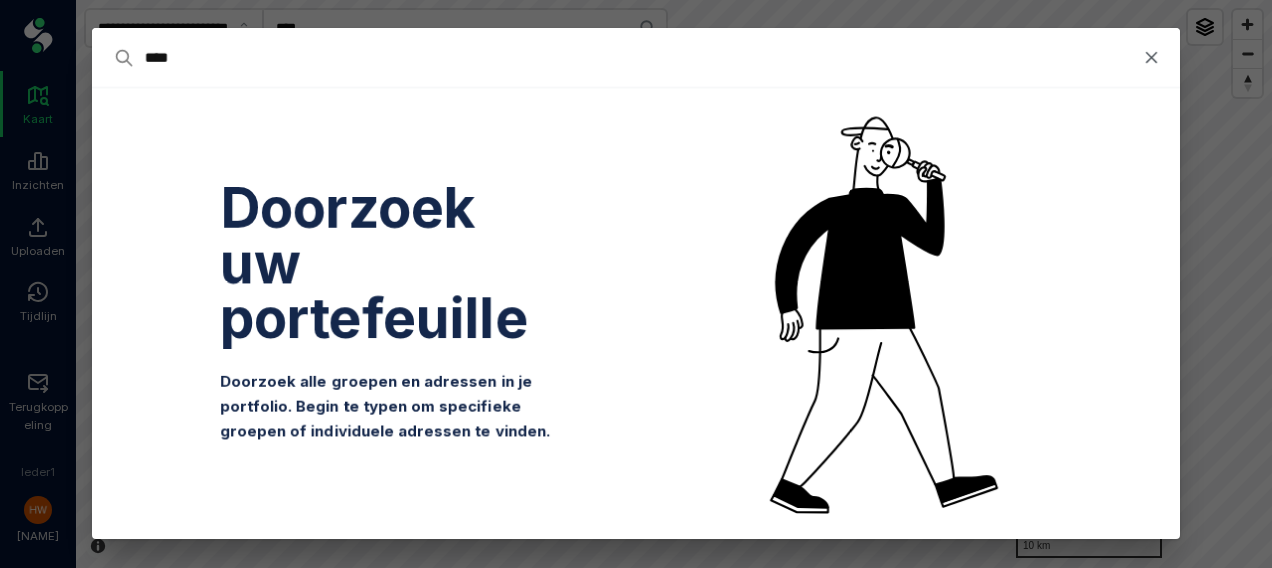 type on "*****" 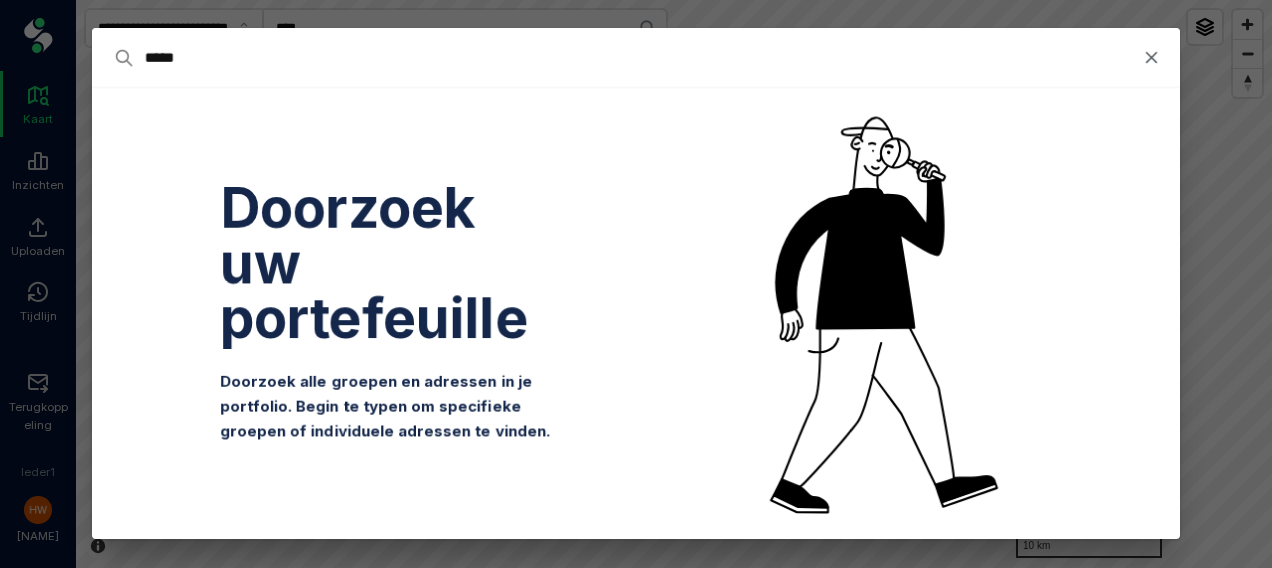 type on "*****" 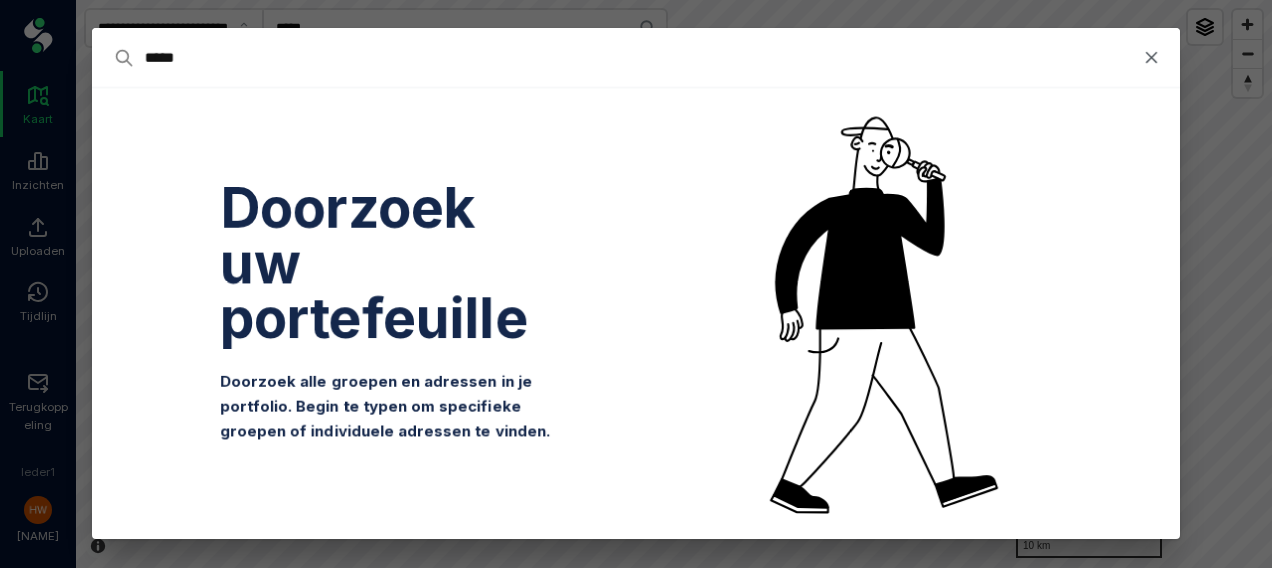 type on "******" 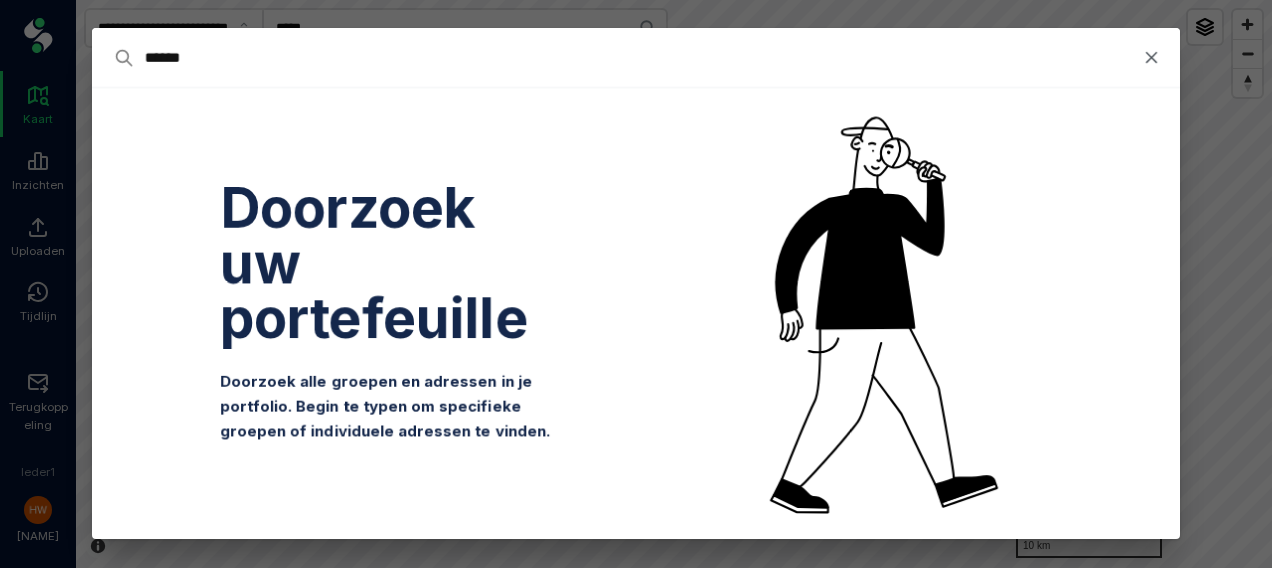type on "******" 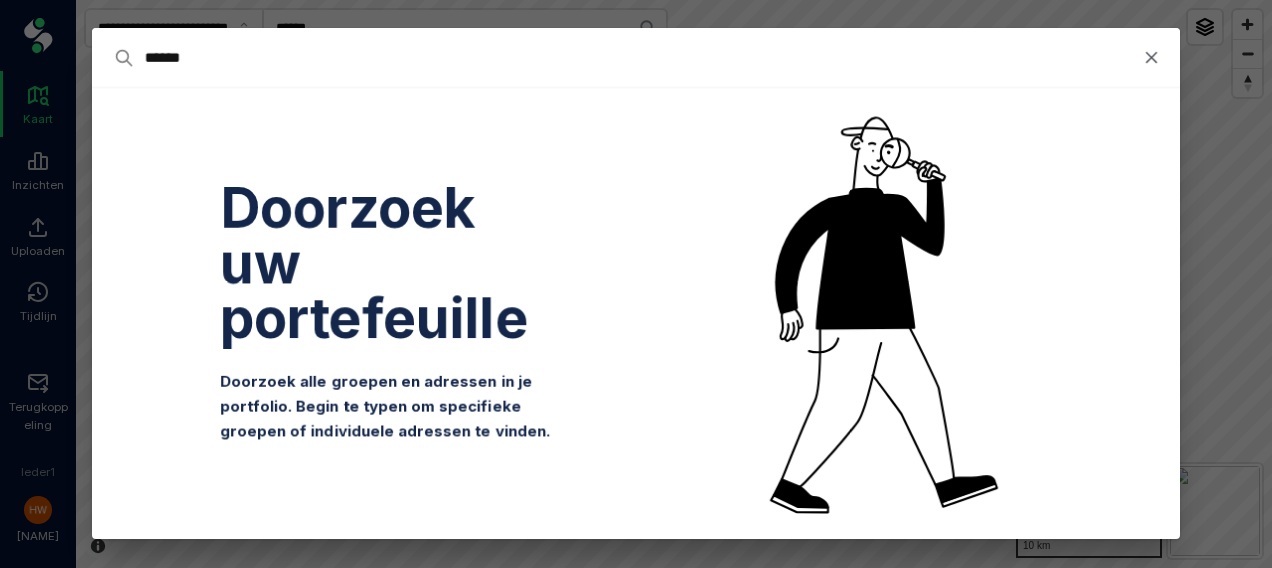 type on "******" 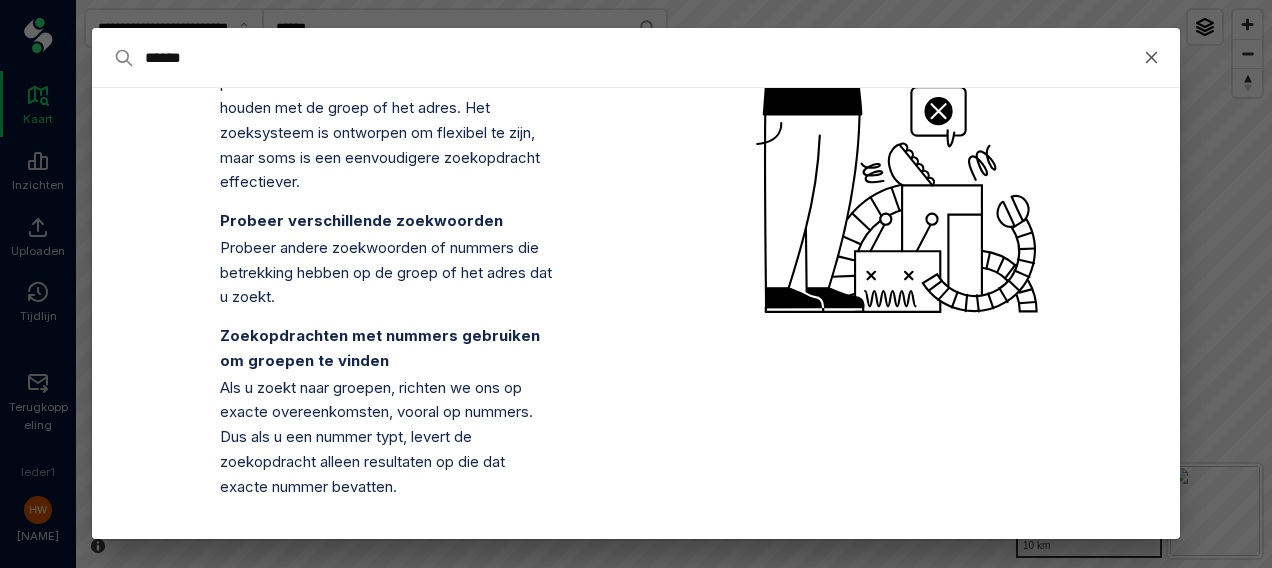 scroll, scrollTop: 0, scrollLeft: 0, axis: both 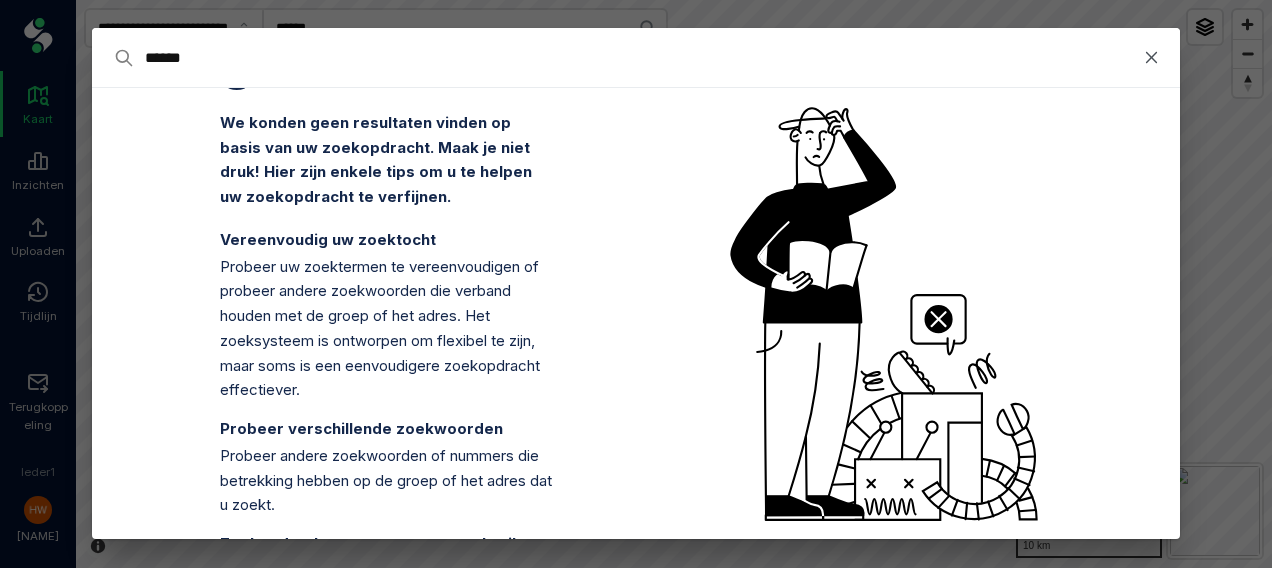 type on "*****" 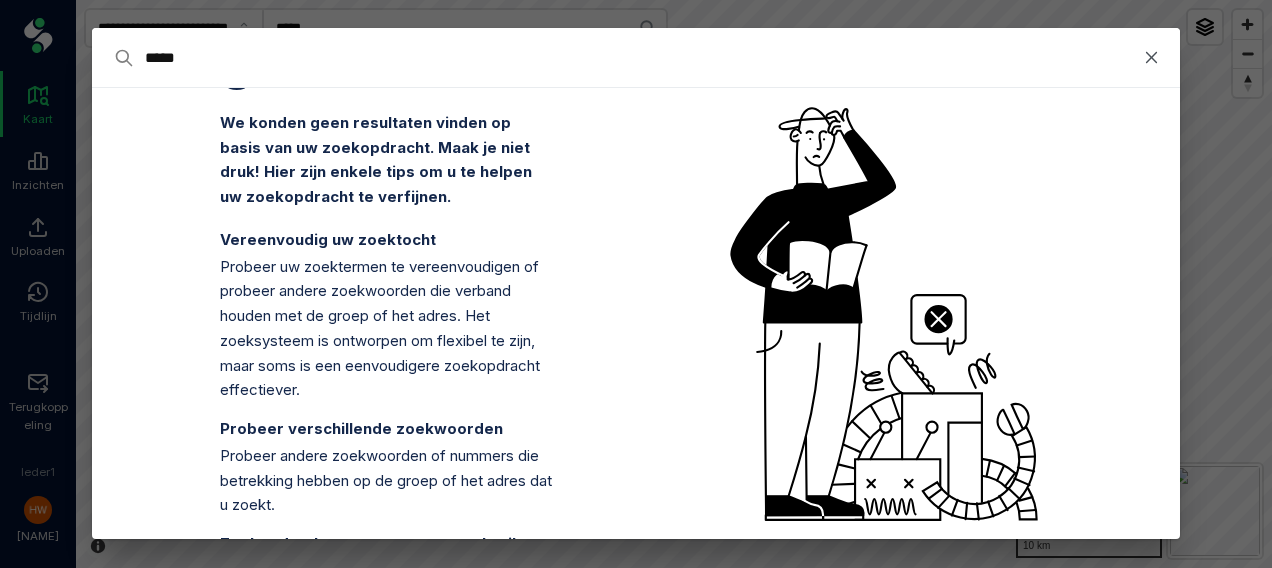 type on "****" 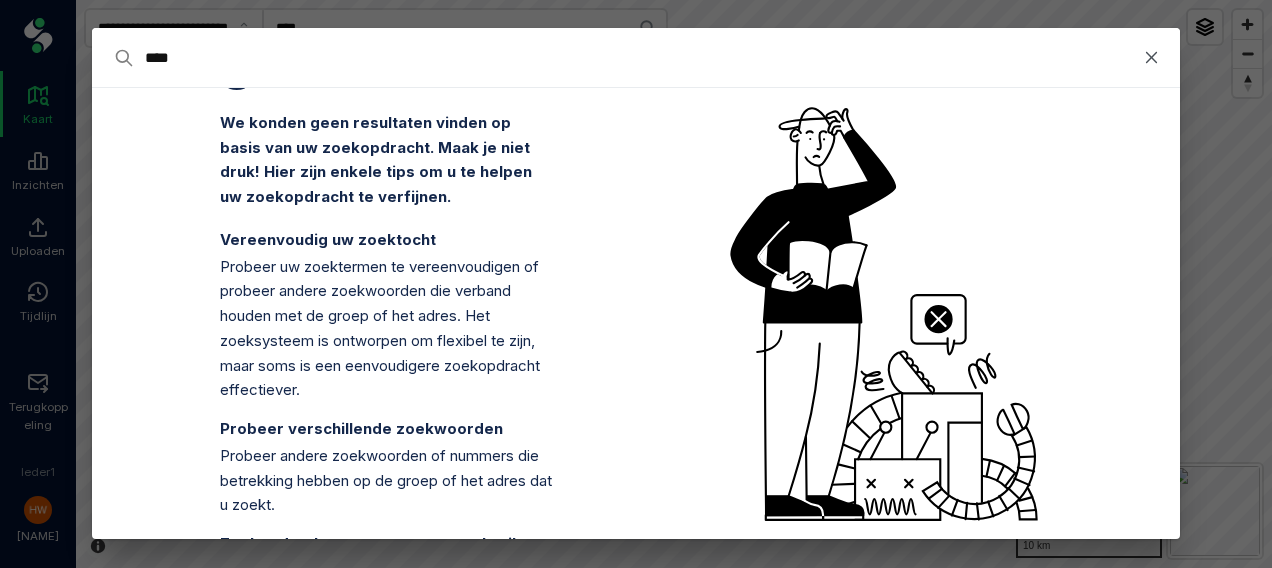 type on "***" 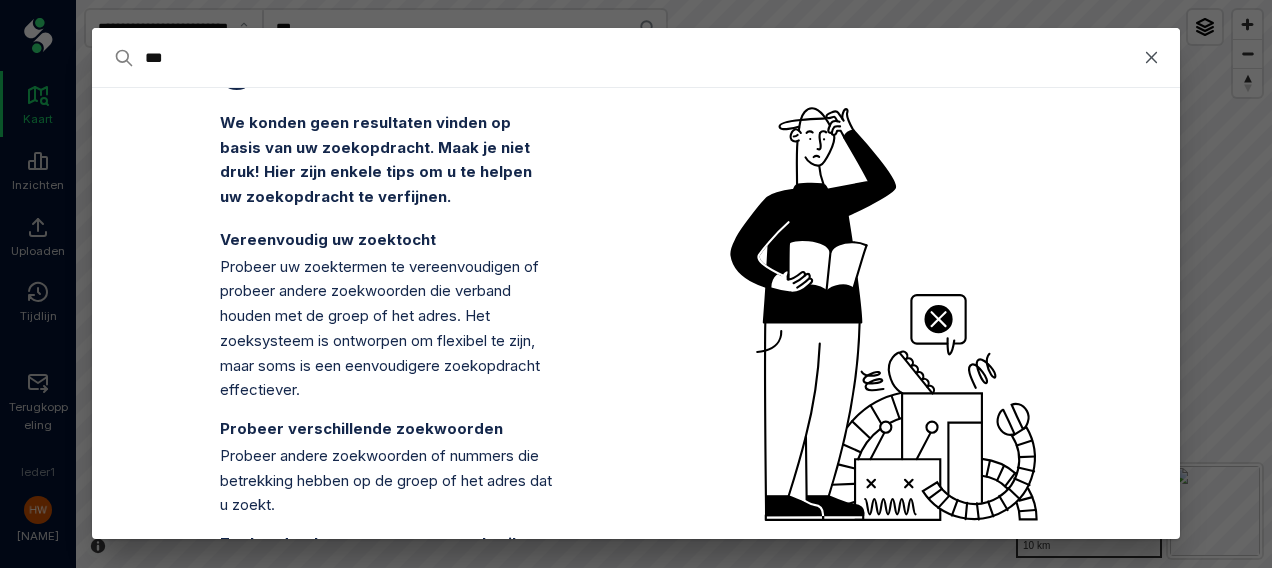 type on "**" 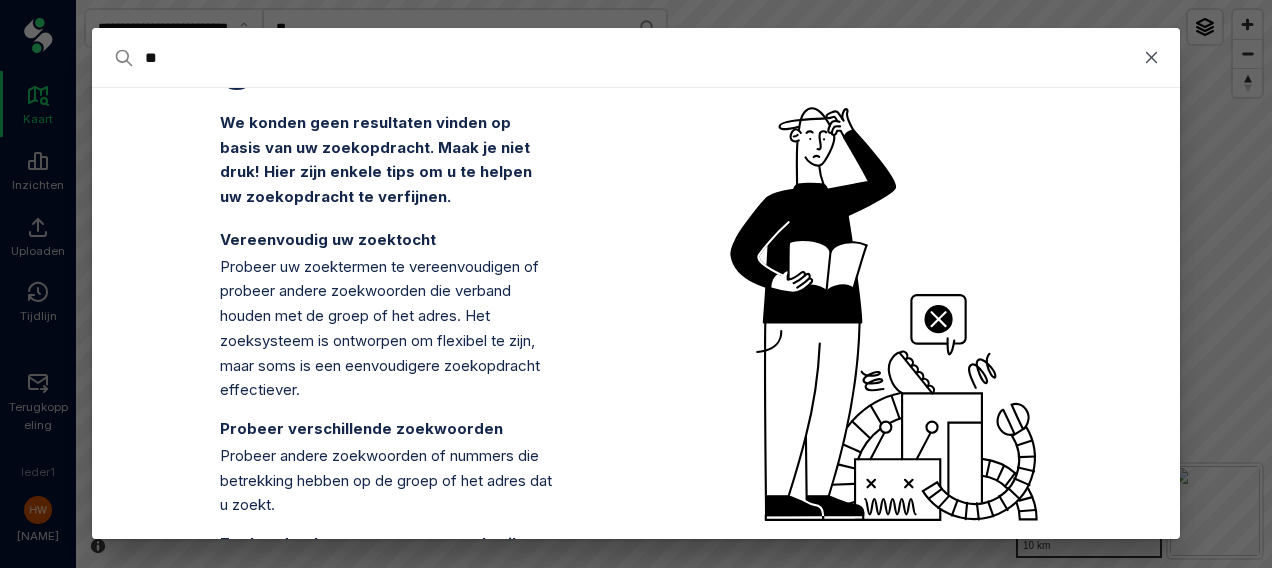 type on "*" 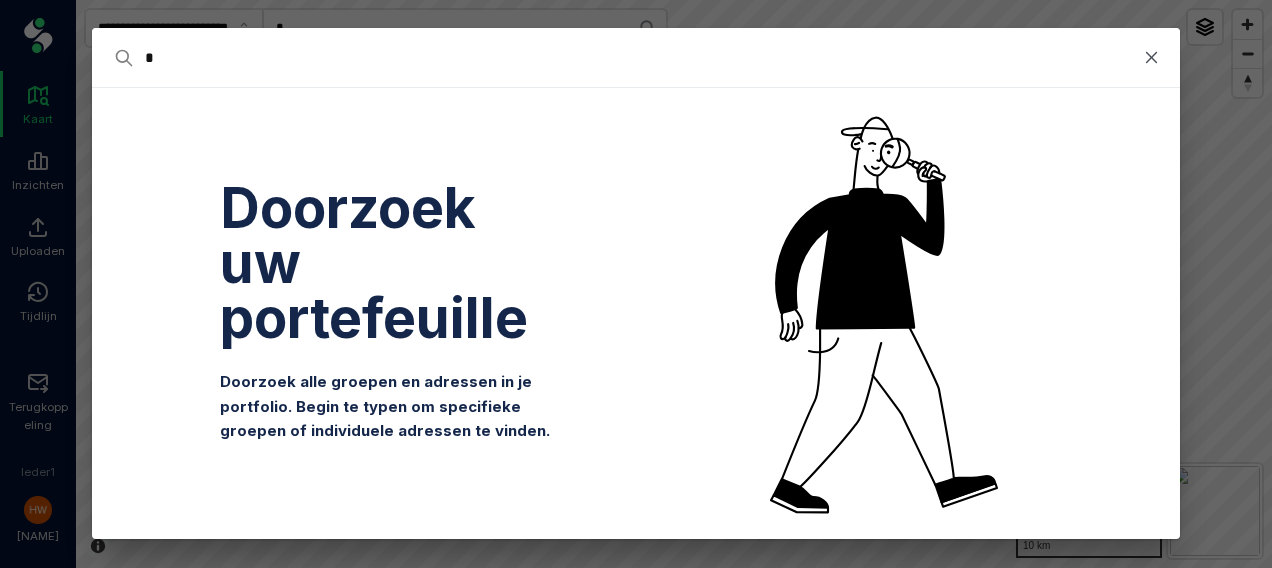 type on "**" 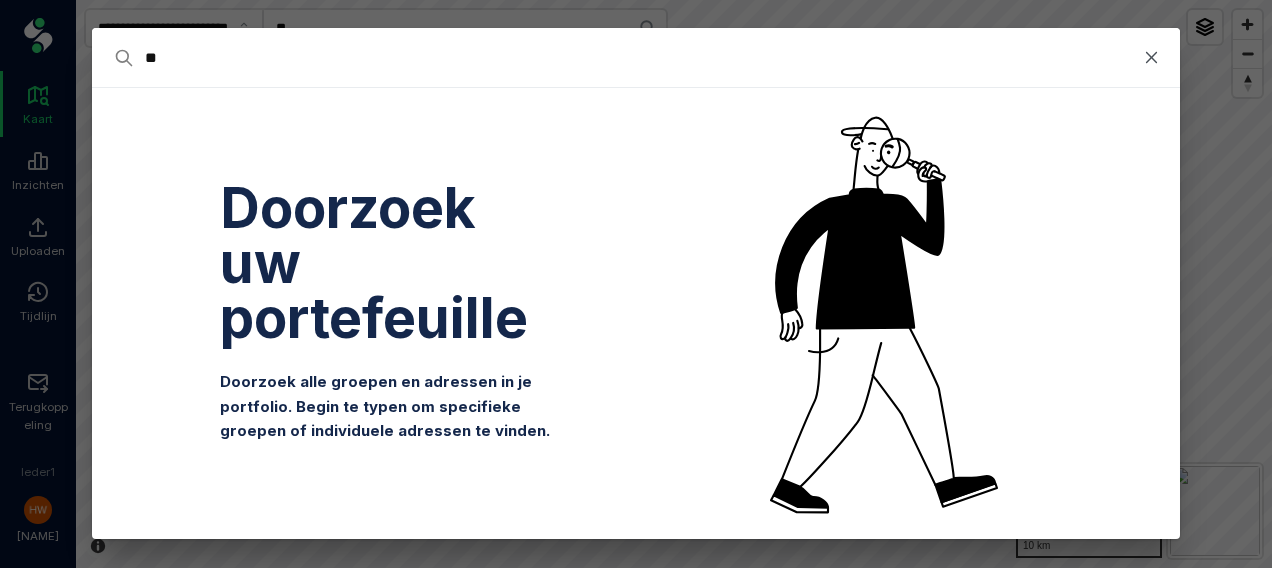 type on "***" 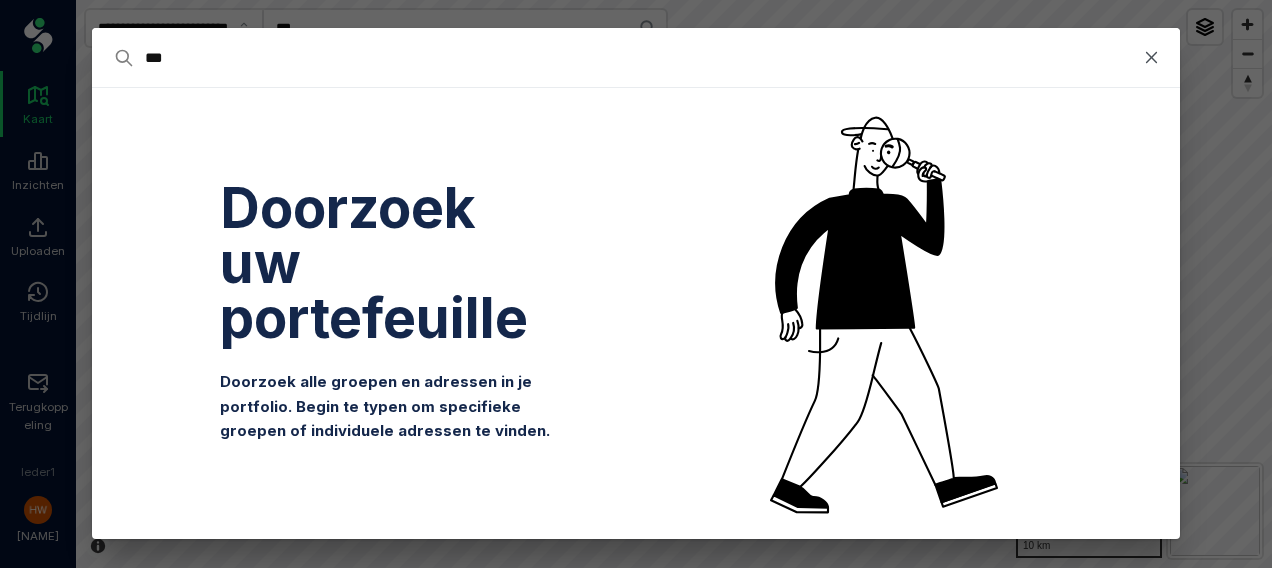 type on "****" 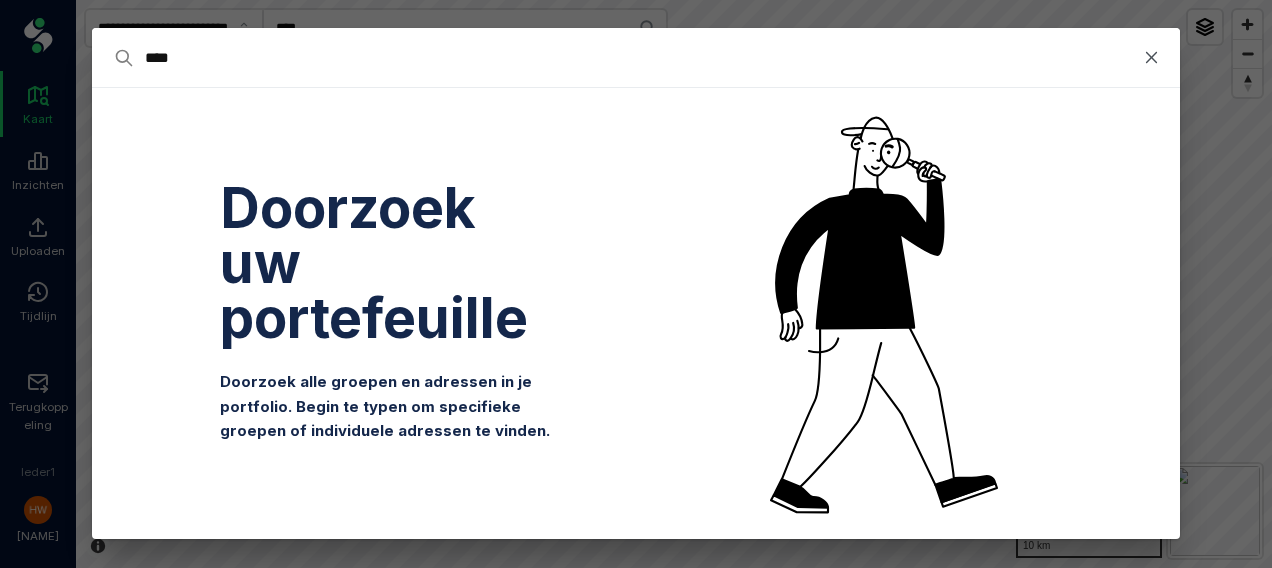 type on "*****" 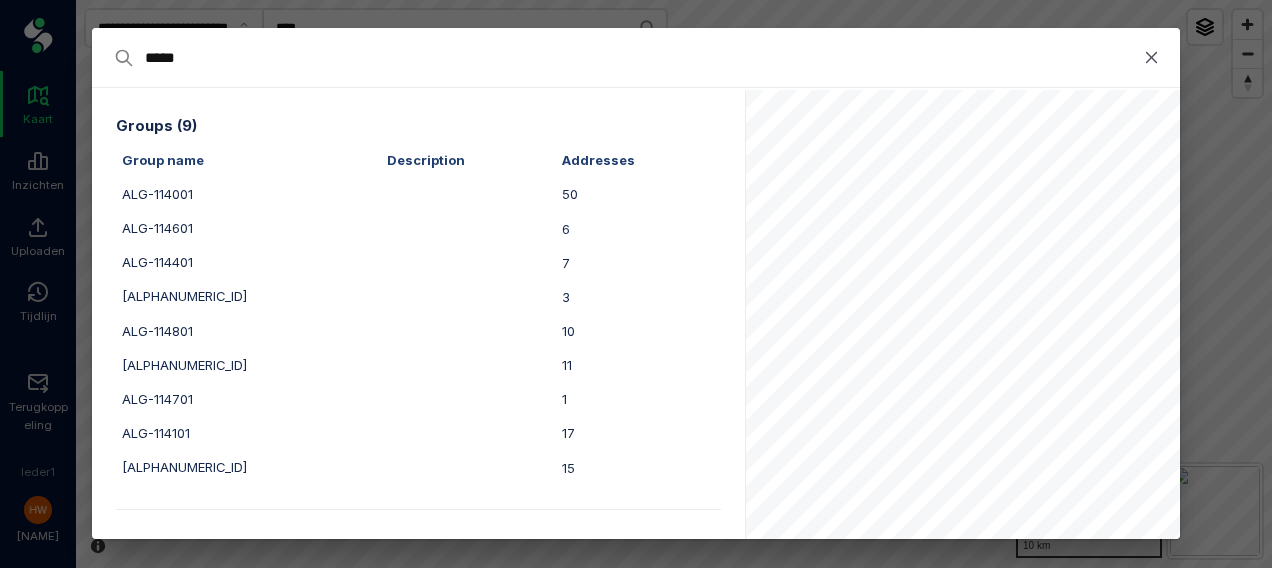 type on "*****" 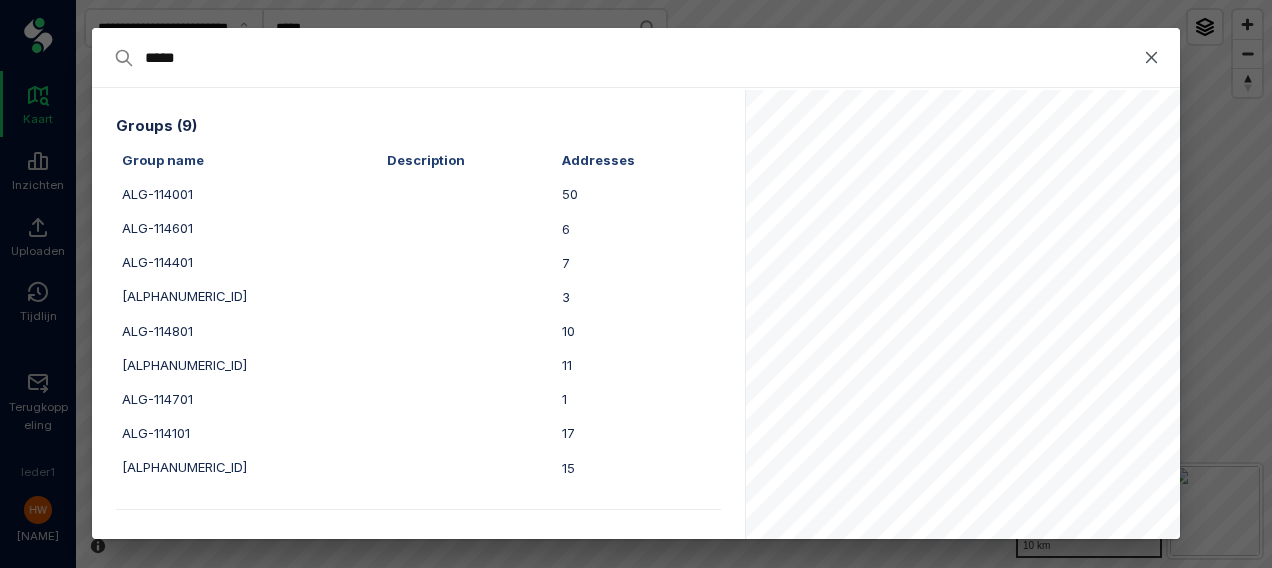 type on "******" 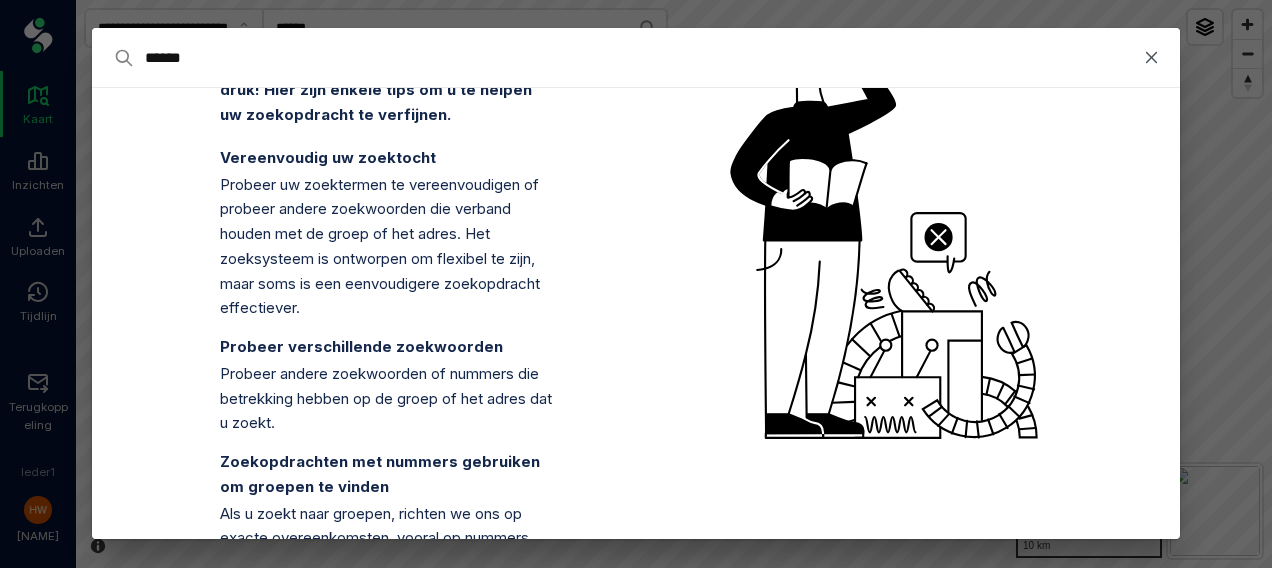 scroll, scrollTop: 0, scrollLeft: 0, axis: both 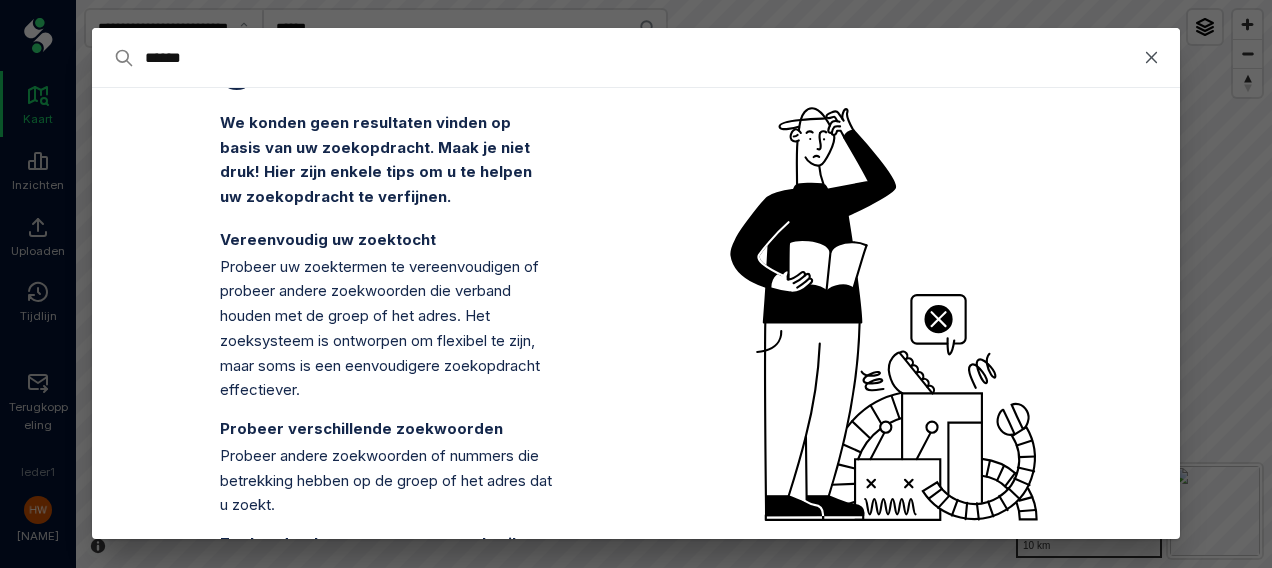 type on "*****" 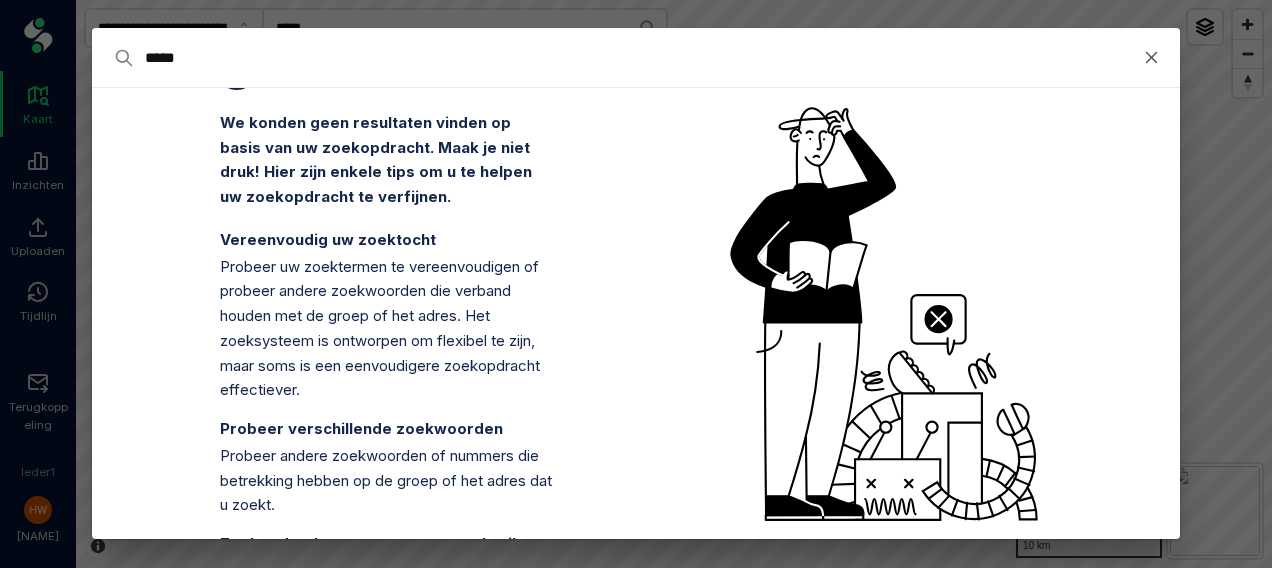 type on "****" 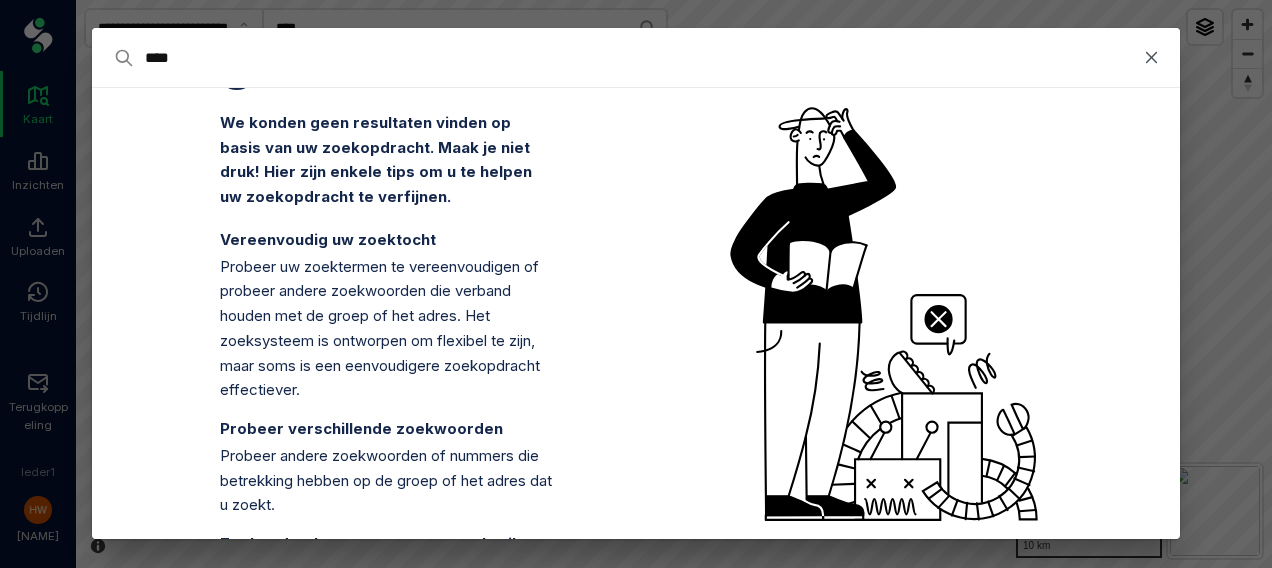 type on "***" 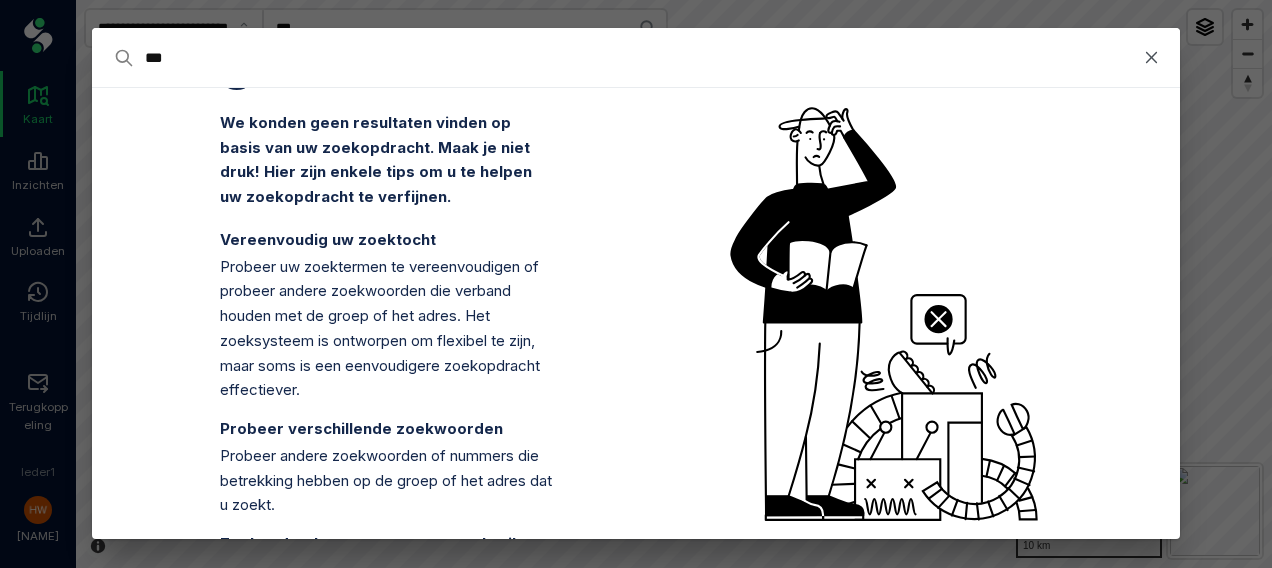 type on "**" 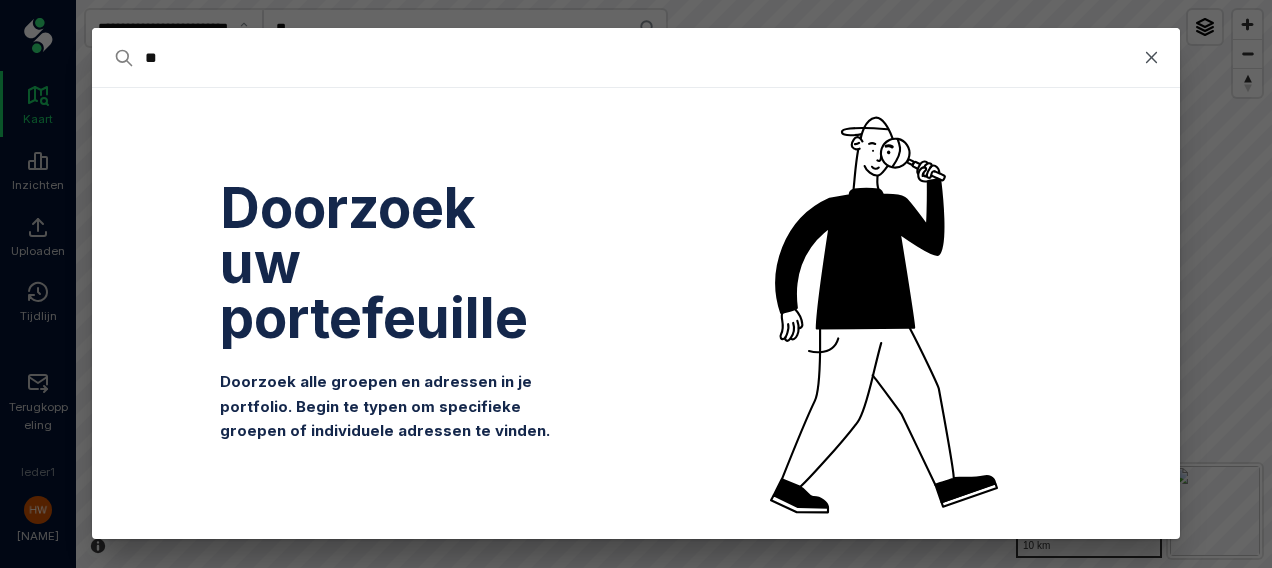 type on "***" 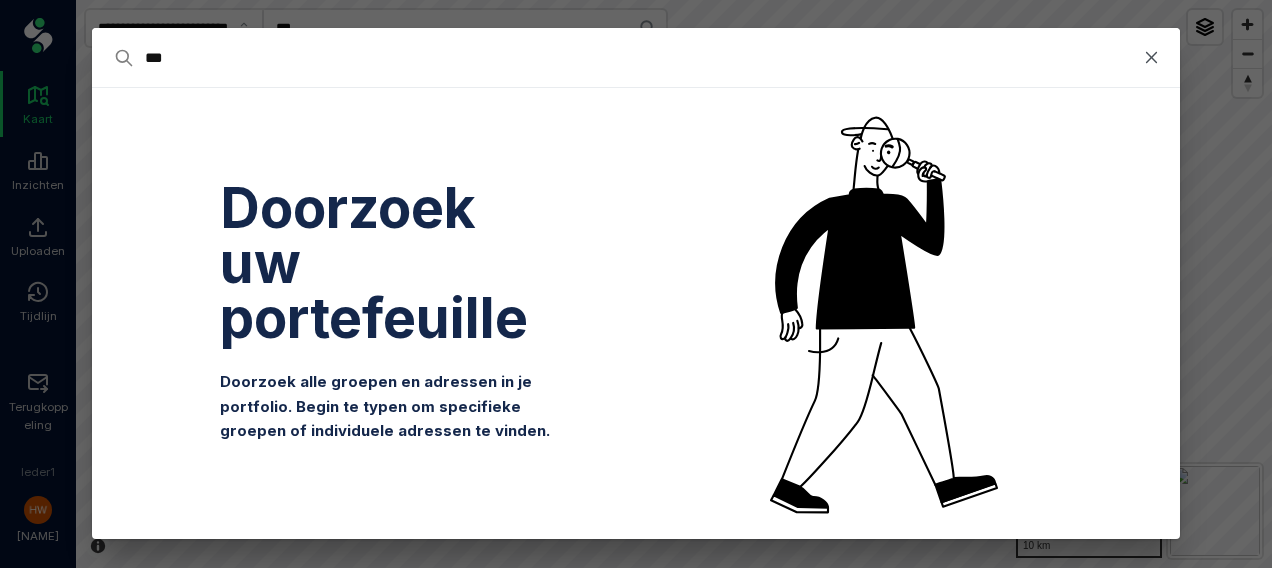 type on "****" 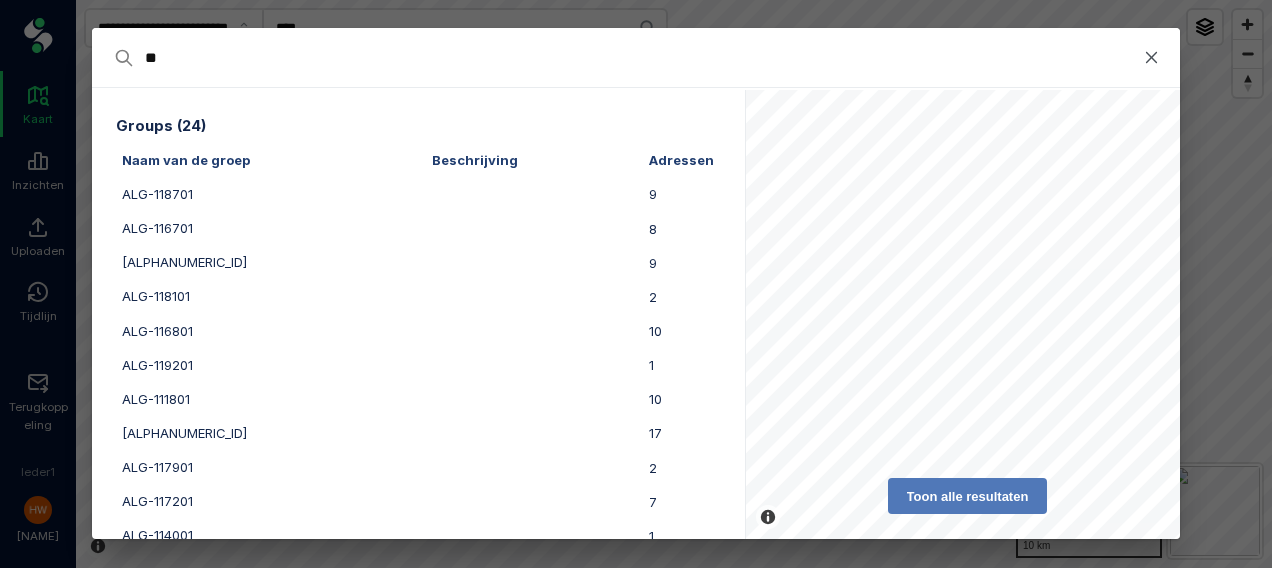 type on "*" 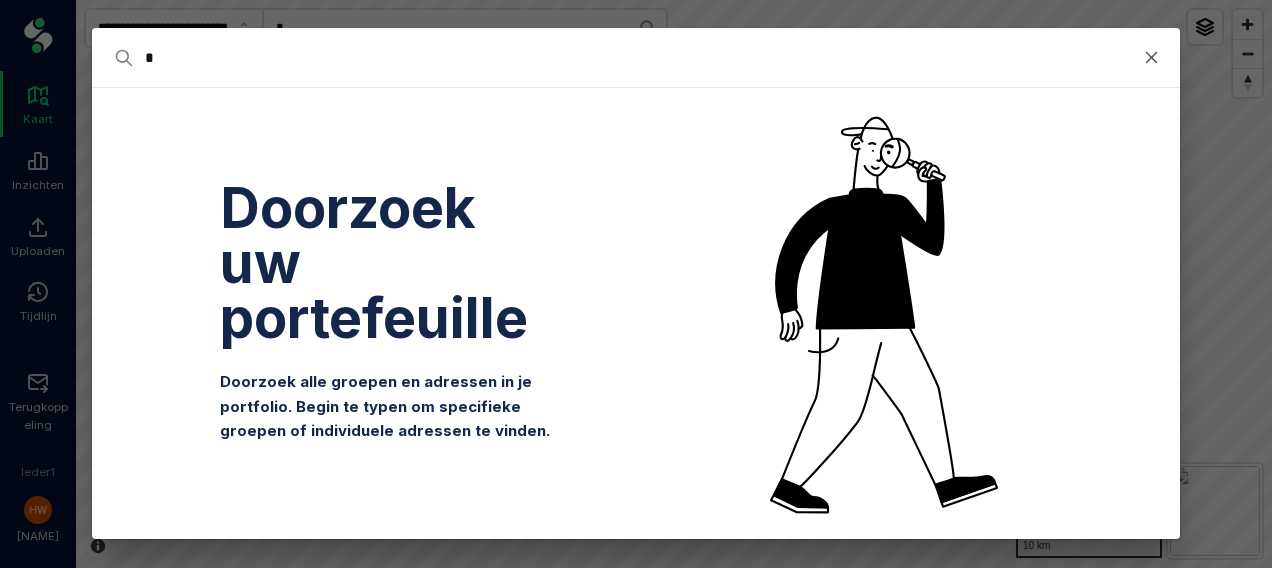 type on "**" 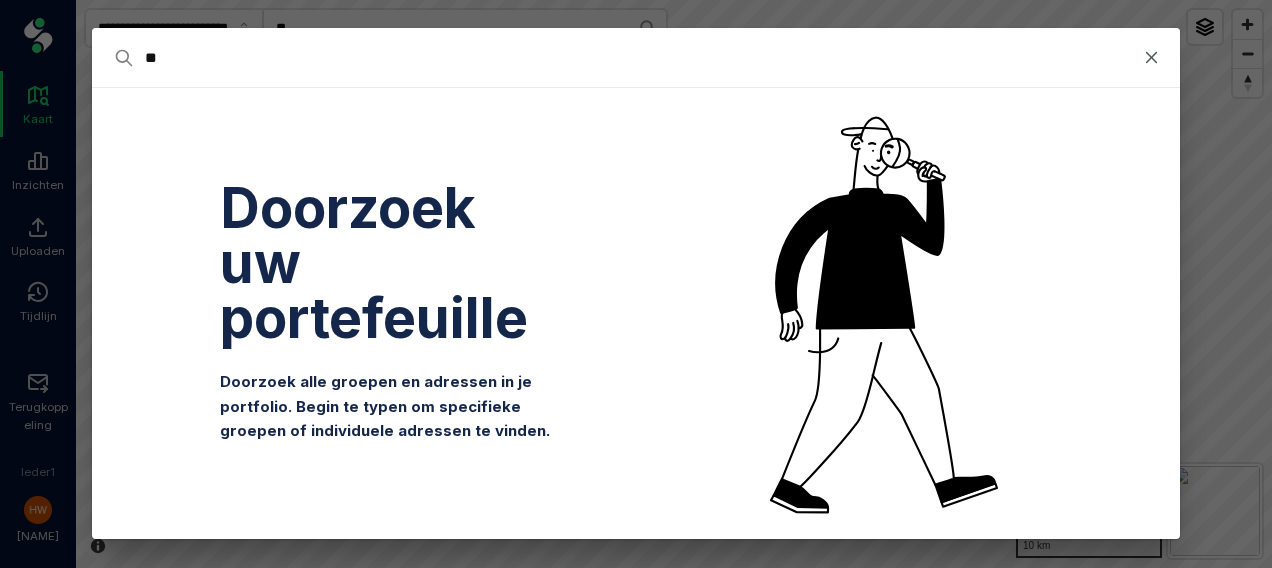 type on "***" 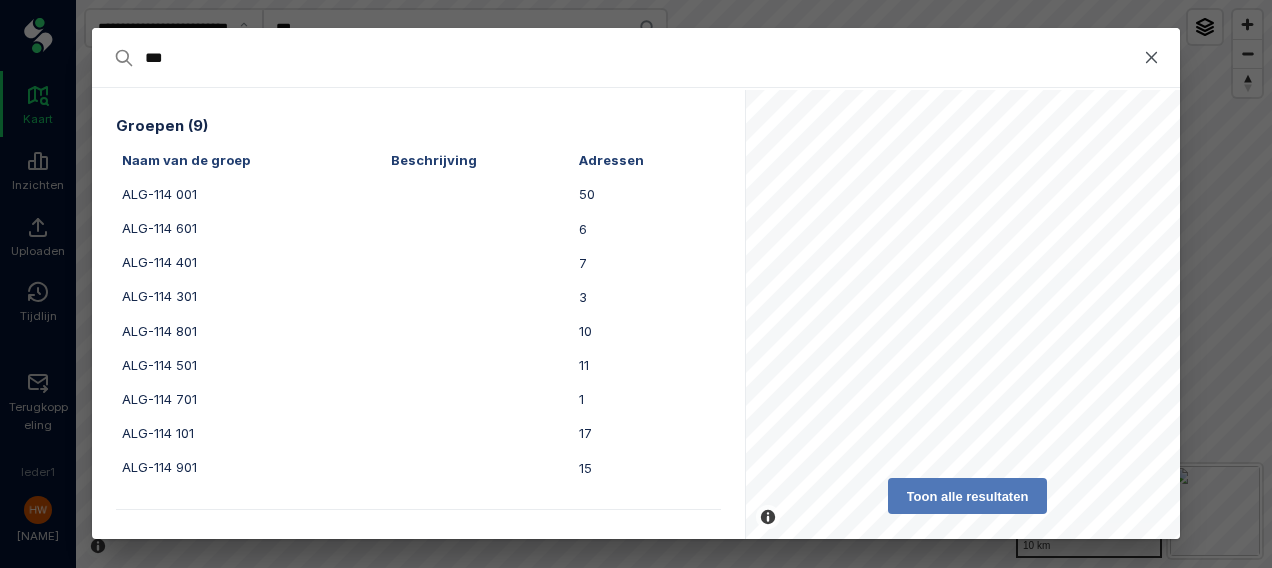 type on "***" 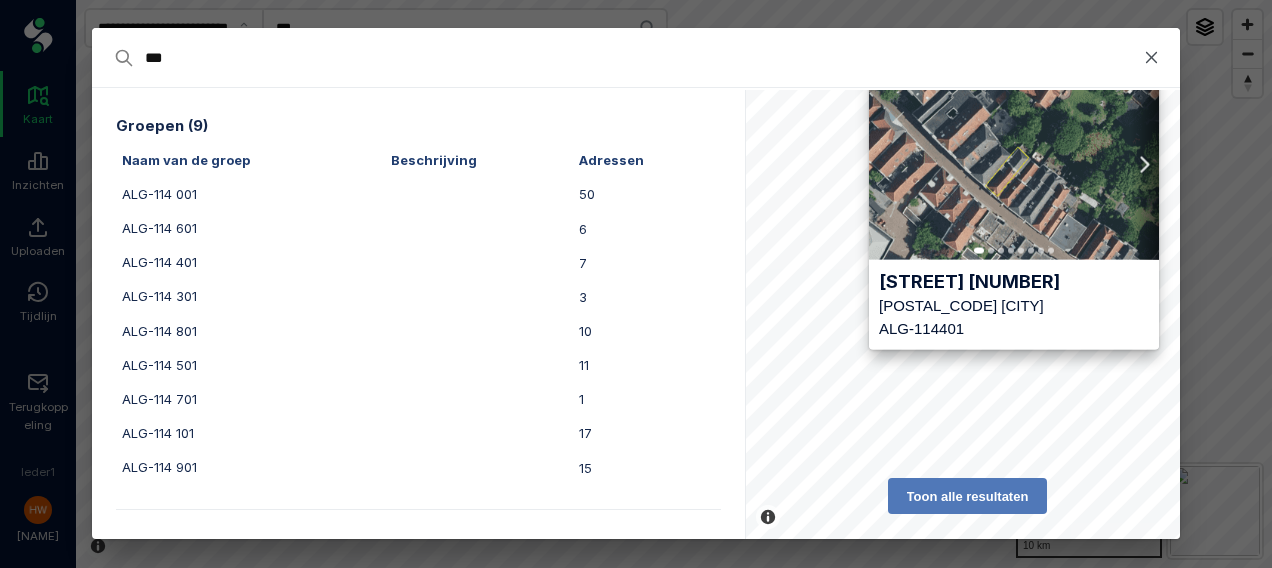 click at bounding box center (1152, 58) 